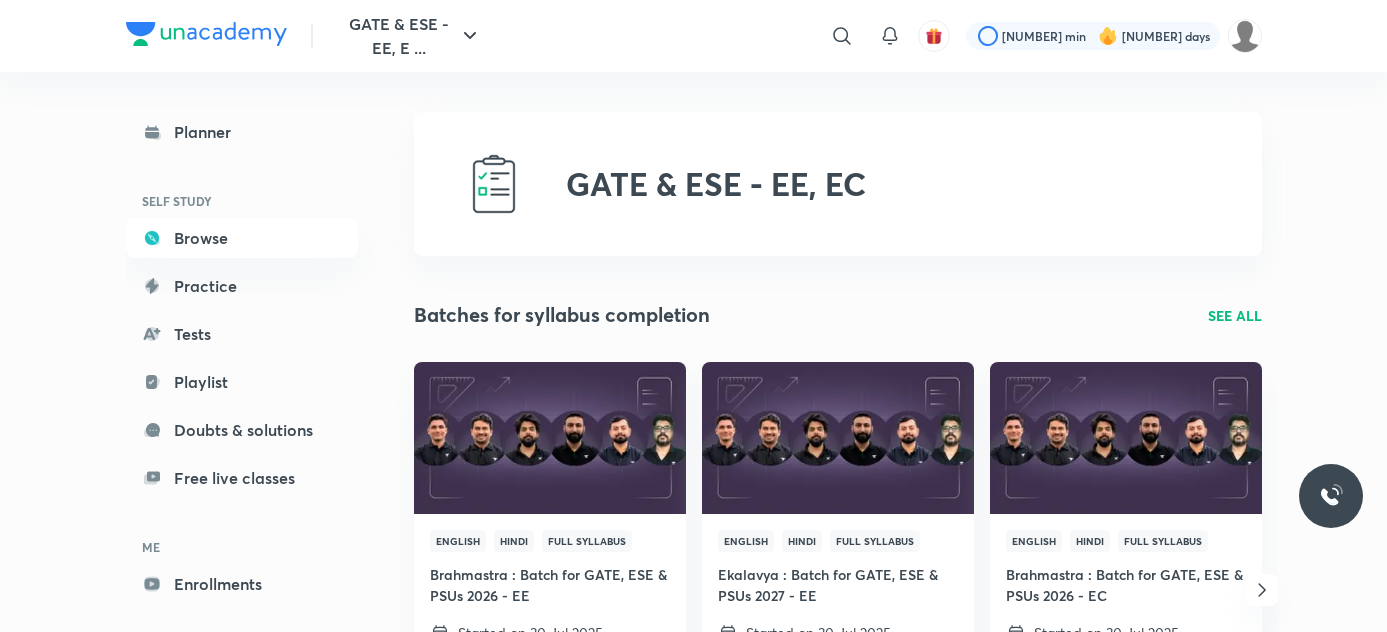 scroll, scrollTop: 0, scrollLeft: 0, axis: both 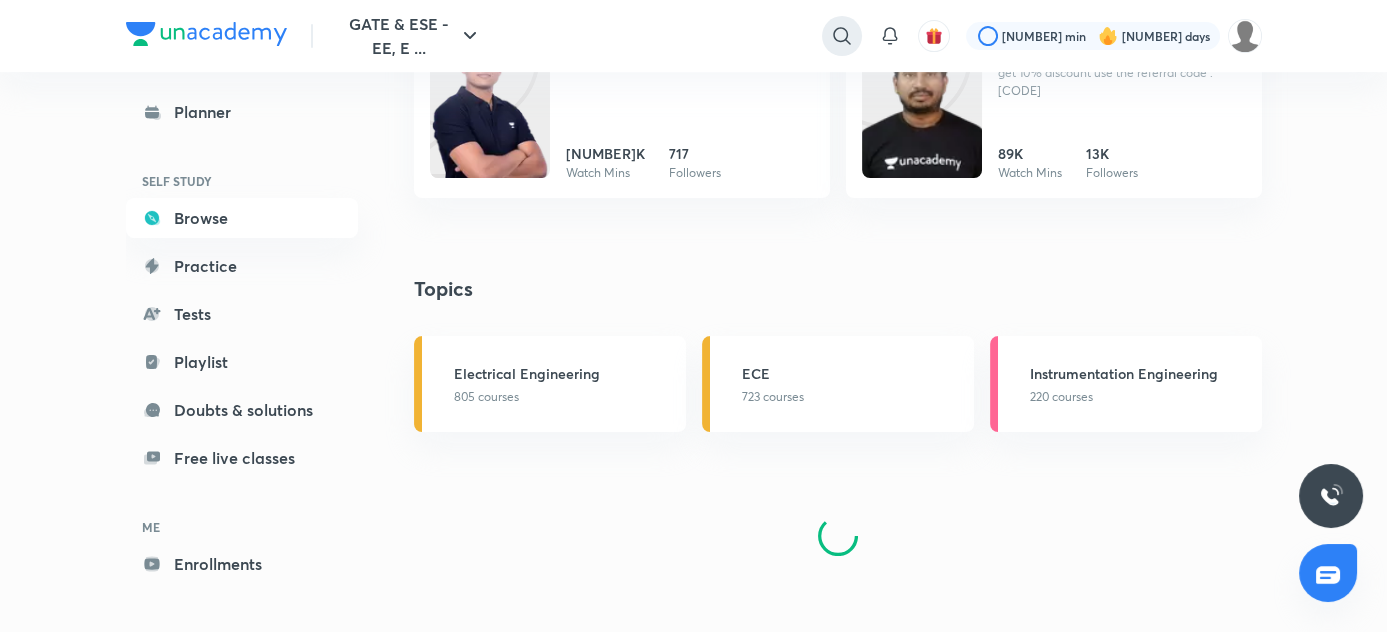 click 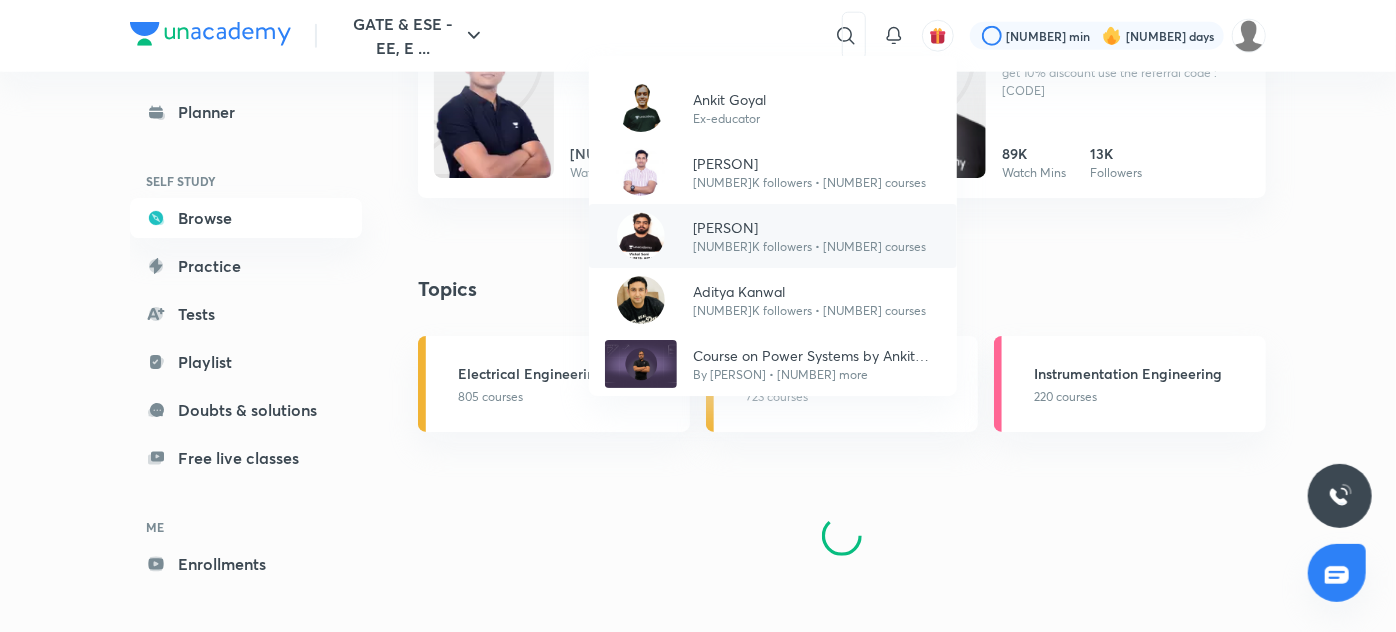 click on "[PERSON]" at bounding box center [809, 227] 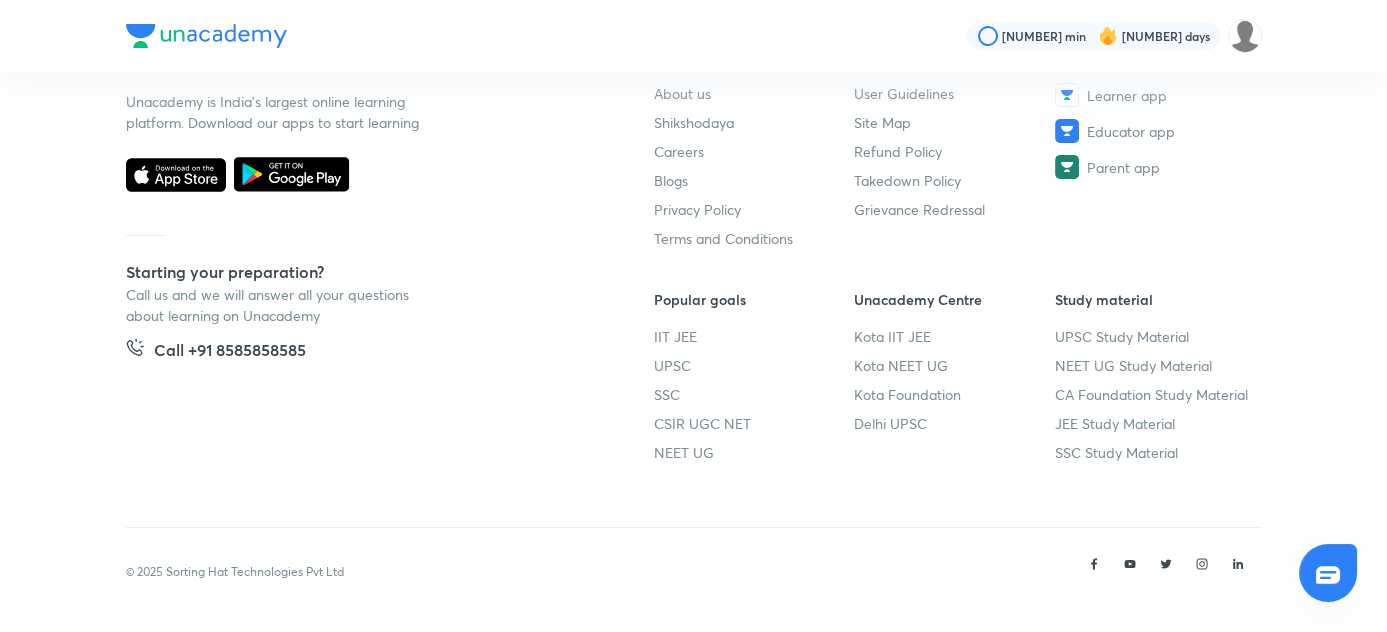 scroll, scrollTop: 0, scrollLeft: 0, axis: both 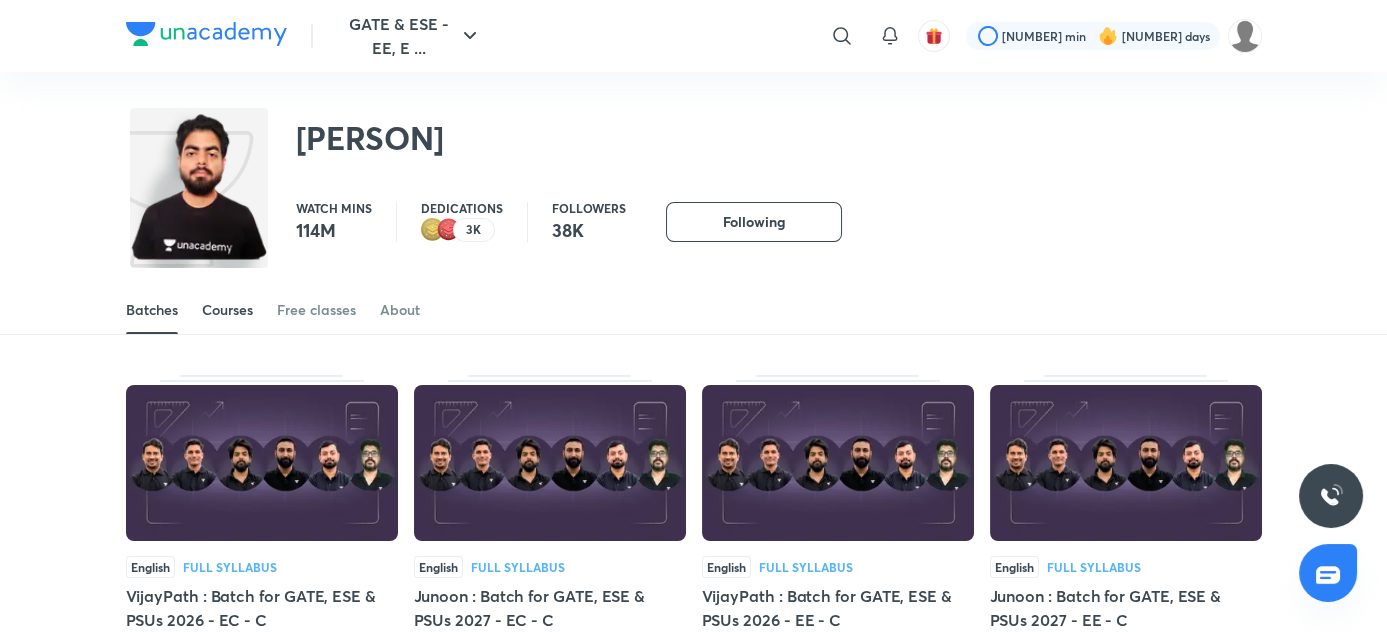 click on "Courses" at bounding box center [227, 310] 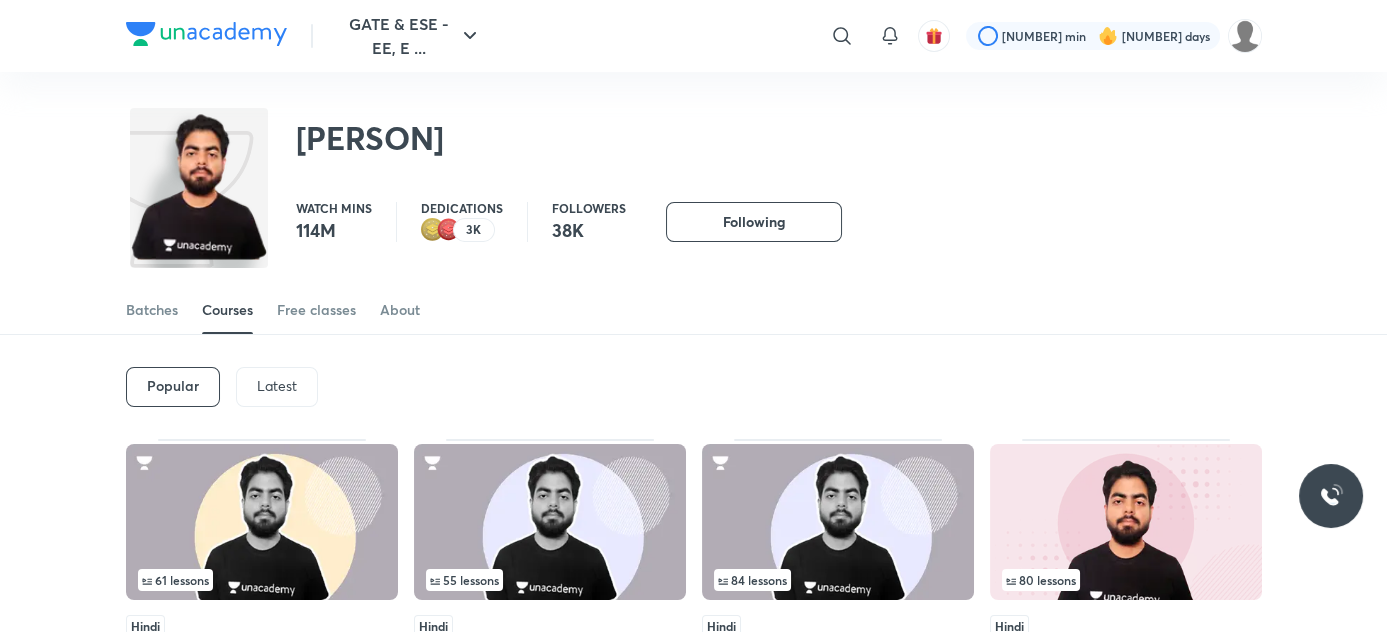 click on "Latest" at bounding box center (277, 386) 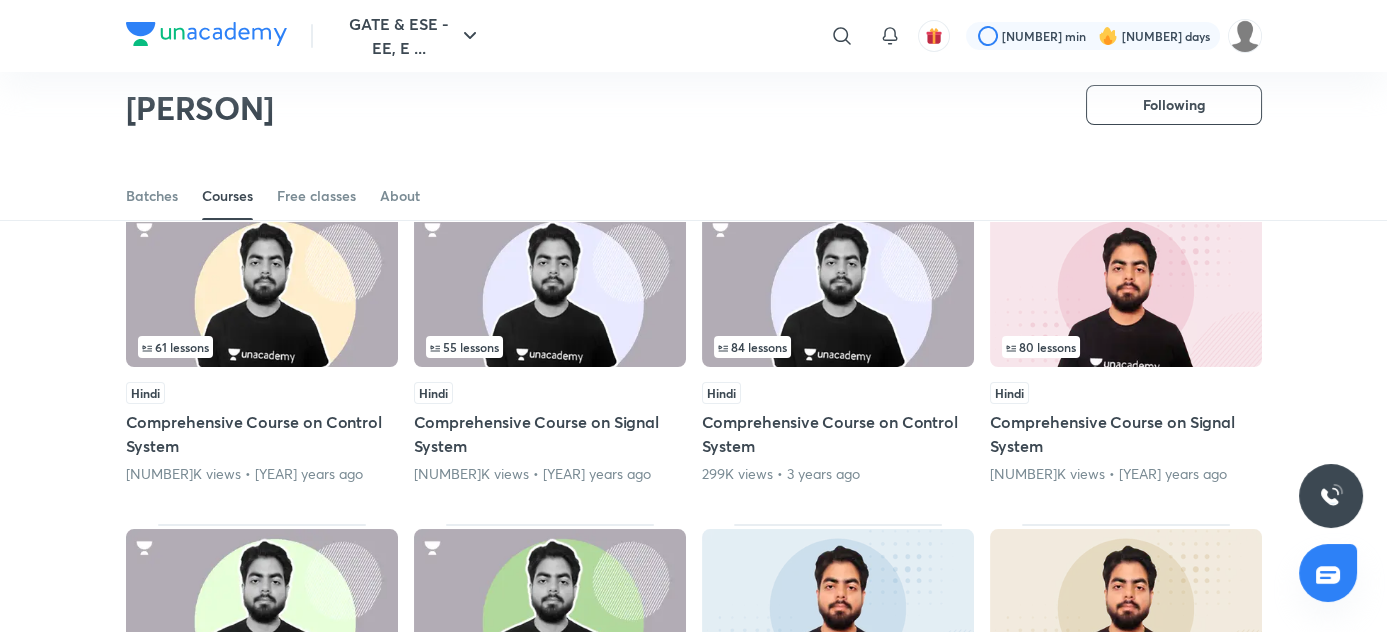 scroll, scrollTop: 0, scrollLeft: 0, axis: both 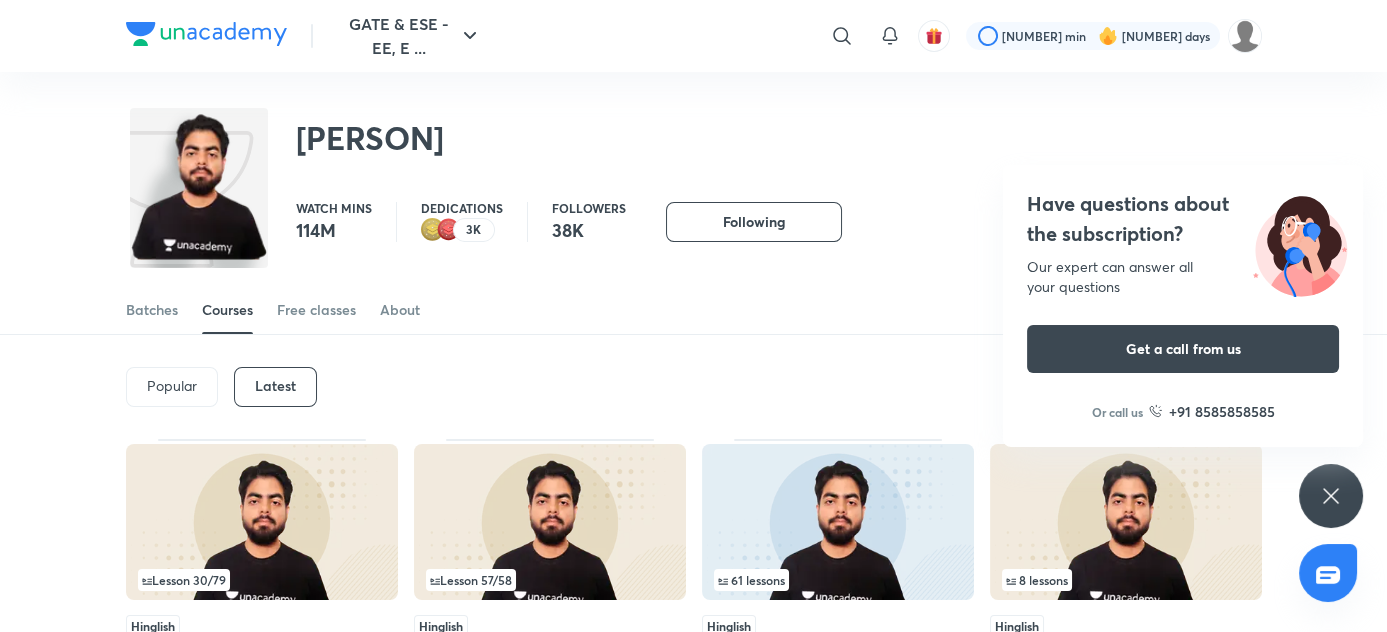 click at bounding box center (262, 522) 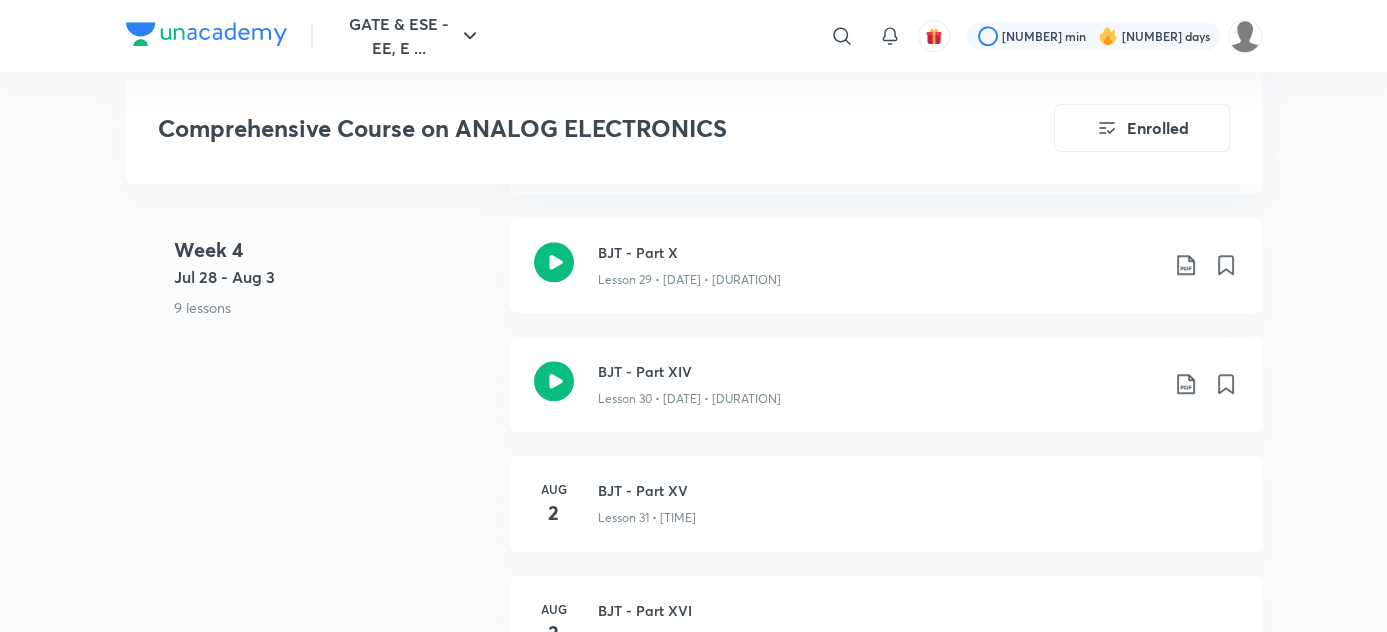 scroll, scrollTop: 4116, scrollLeft: 0, axis: vertical 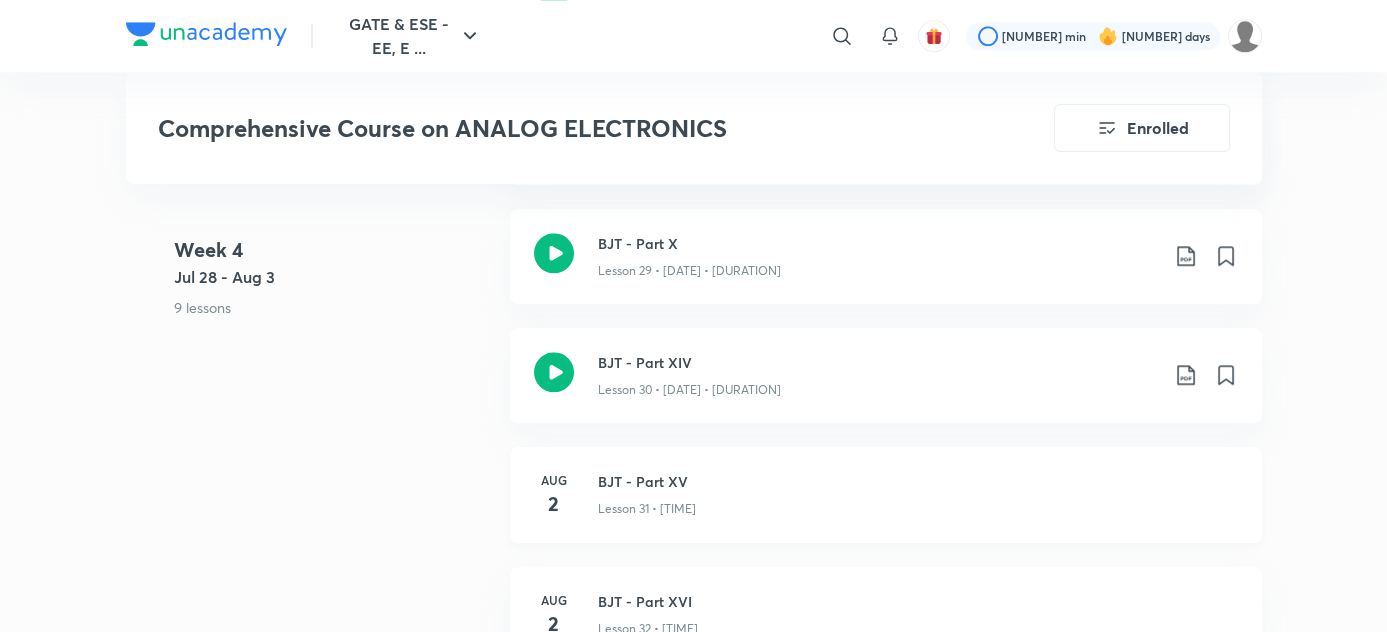 click on "Lesson 31 • [TIME]" at bounding box center [647, 509] 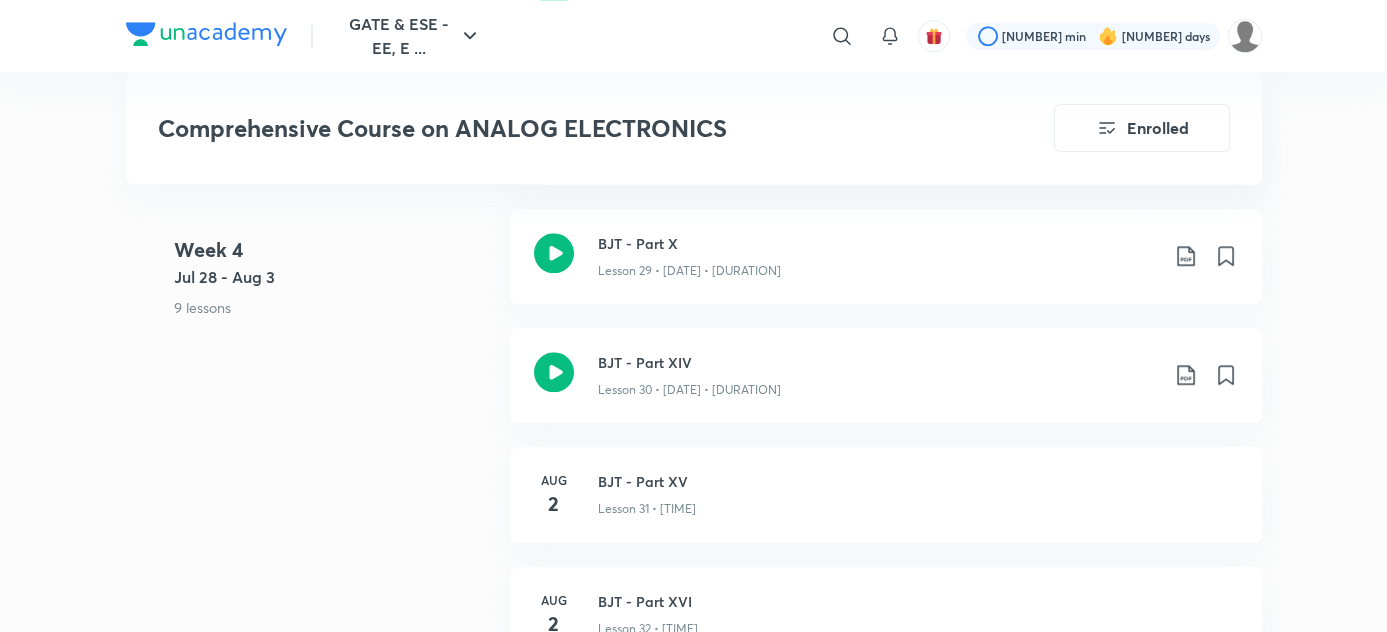scroll, scrollTop: 4475, scrollLeft: 0, axis: vertical 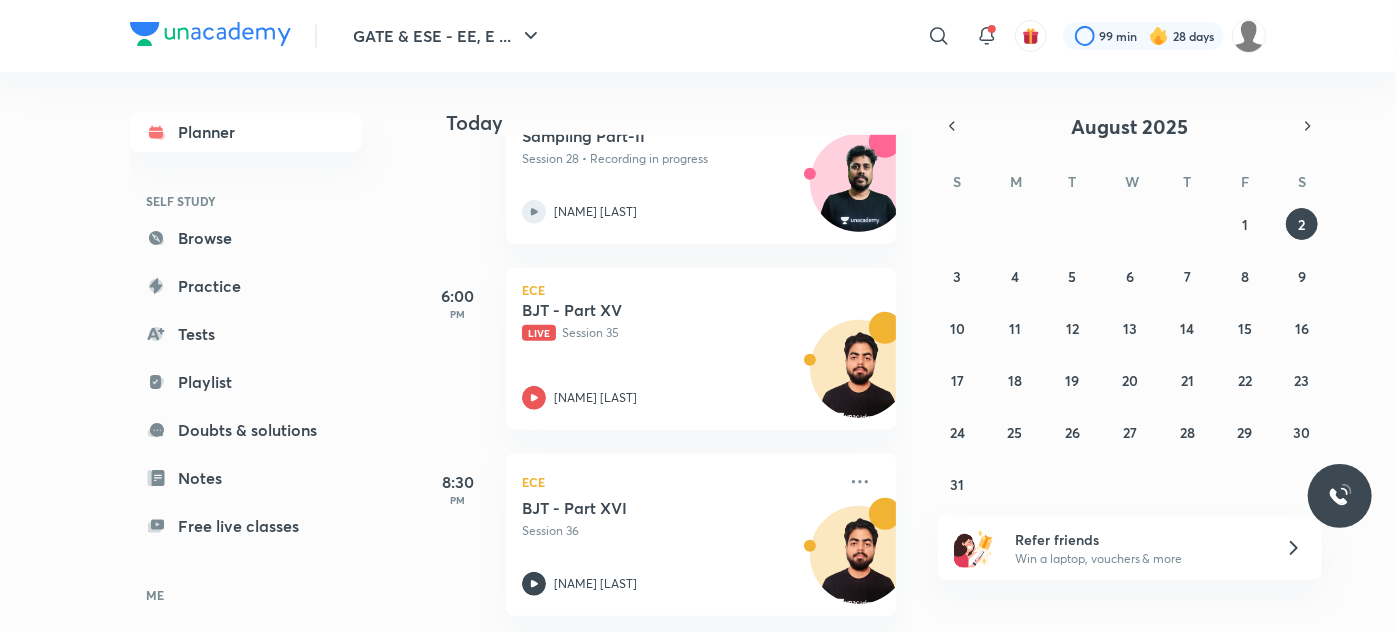 click on "BJT - Part XV Live Session 35 Vishal Soni" at bounding box center (679, 355) 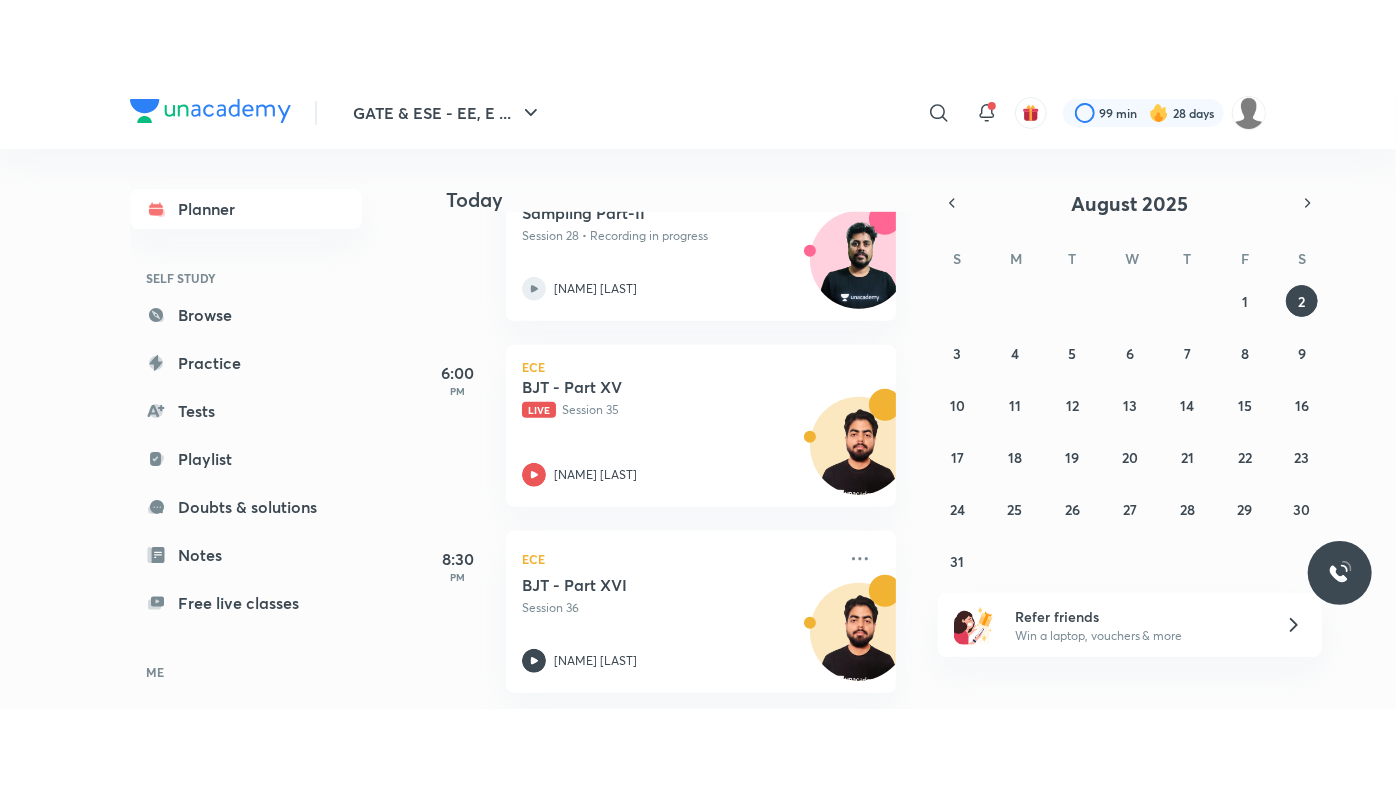 scroll, scrollTop: 0, scrollLeft: 0, axis: both 